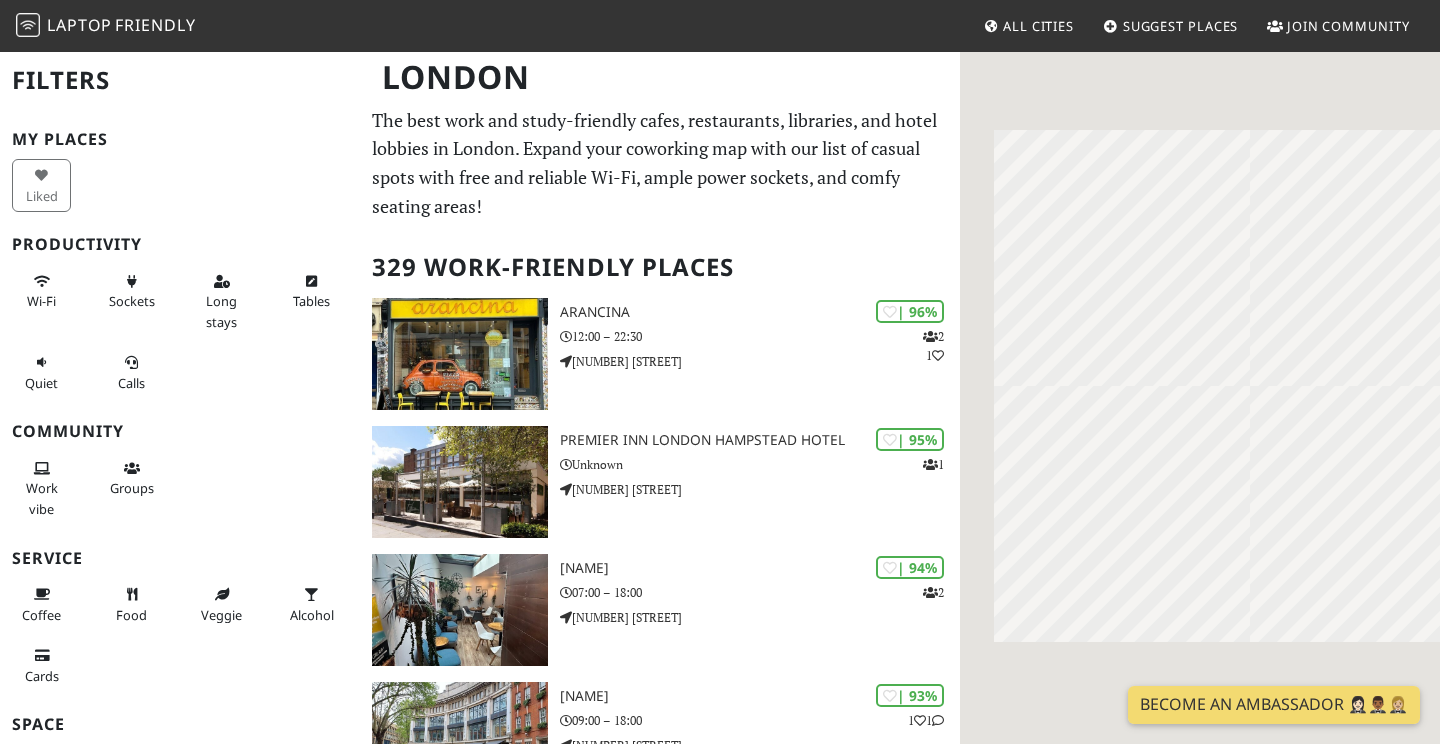 scroll, scrollTop: 0, scrollLeft: 0, axis: both 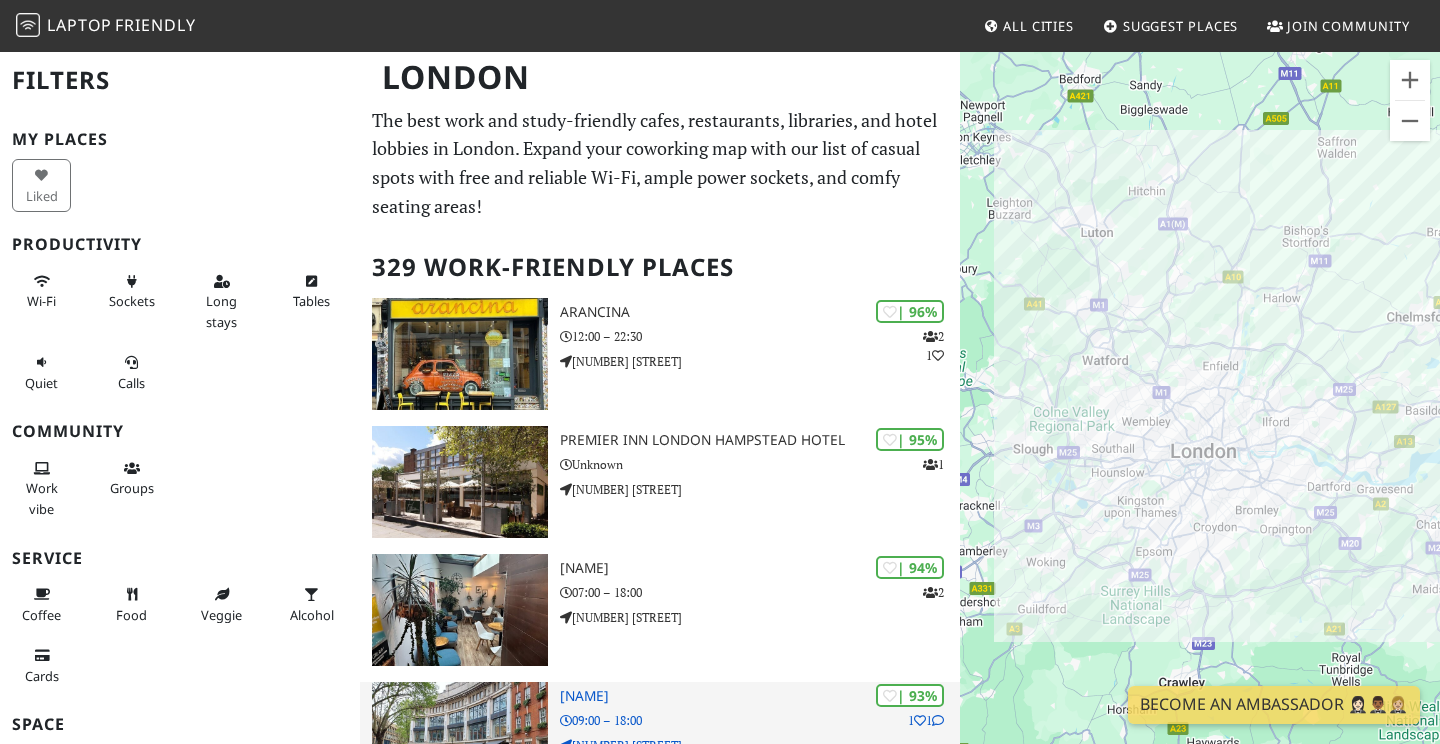 click at bounding box center (890, 697) 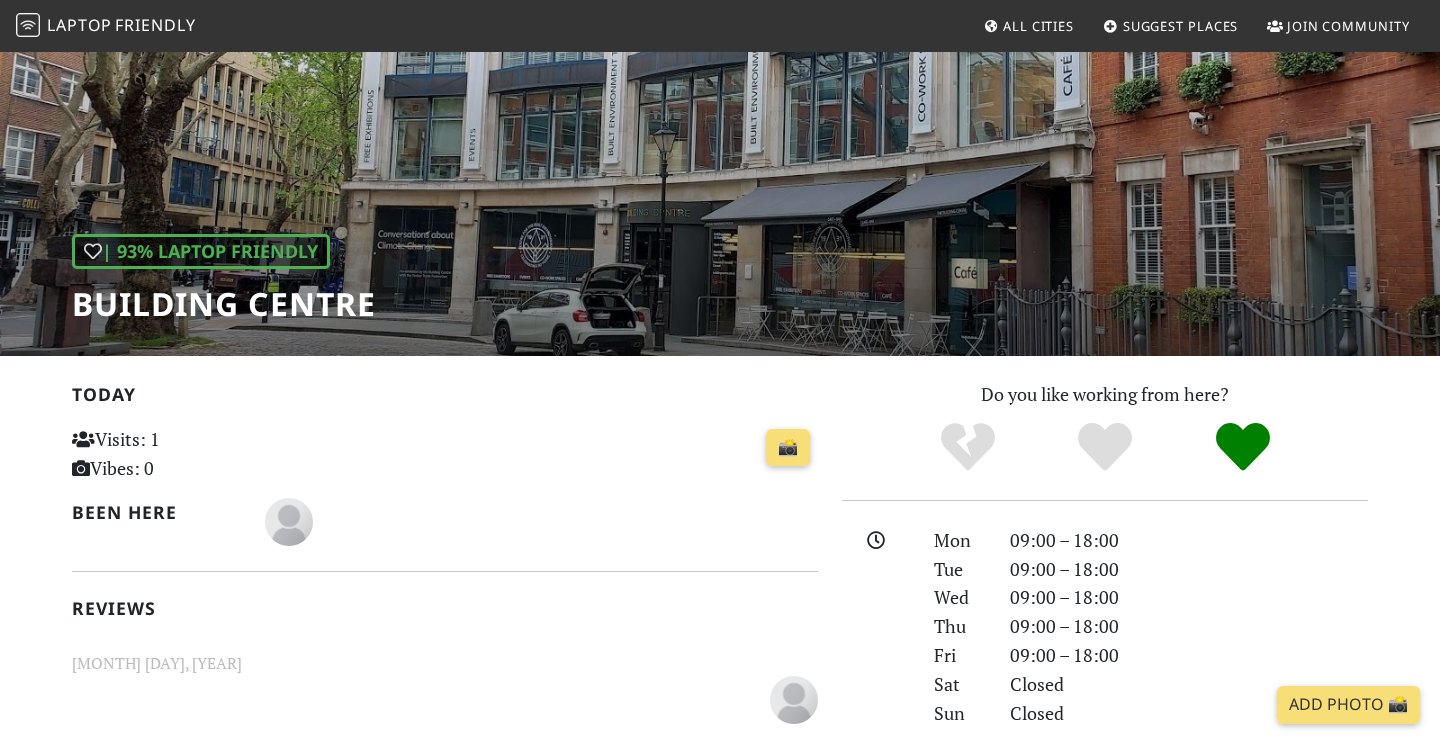 scroll, scrollTop: 0, scrollLeft: 0, axis: both 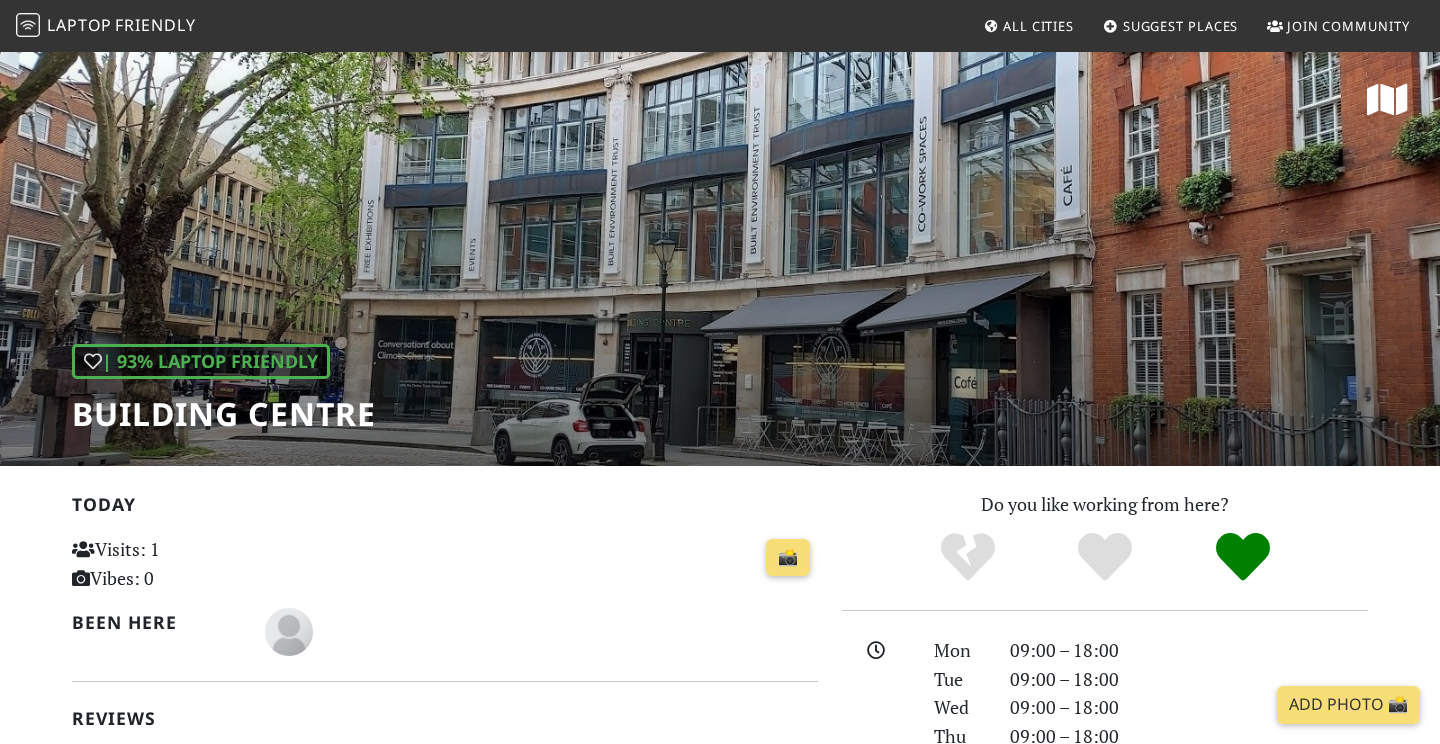 click on "Friendly" at bounding box center [155, 25] 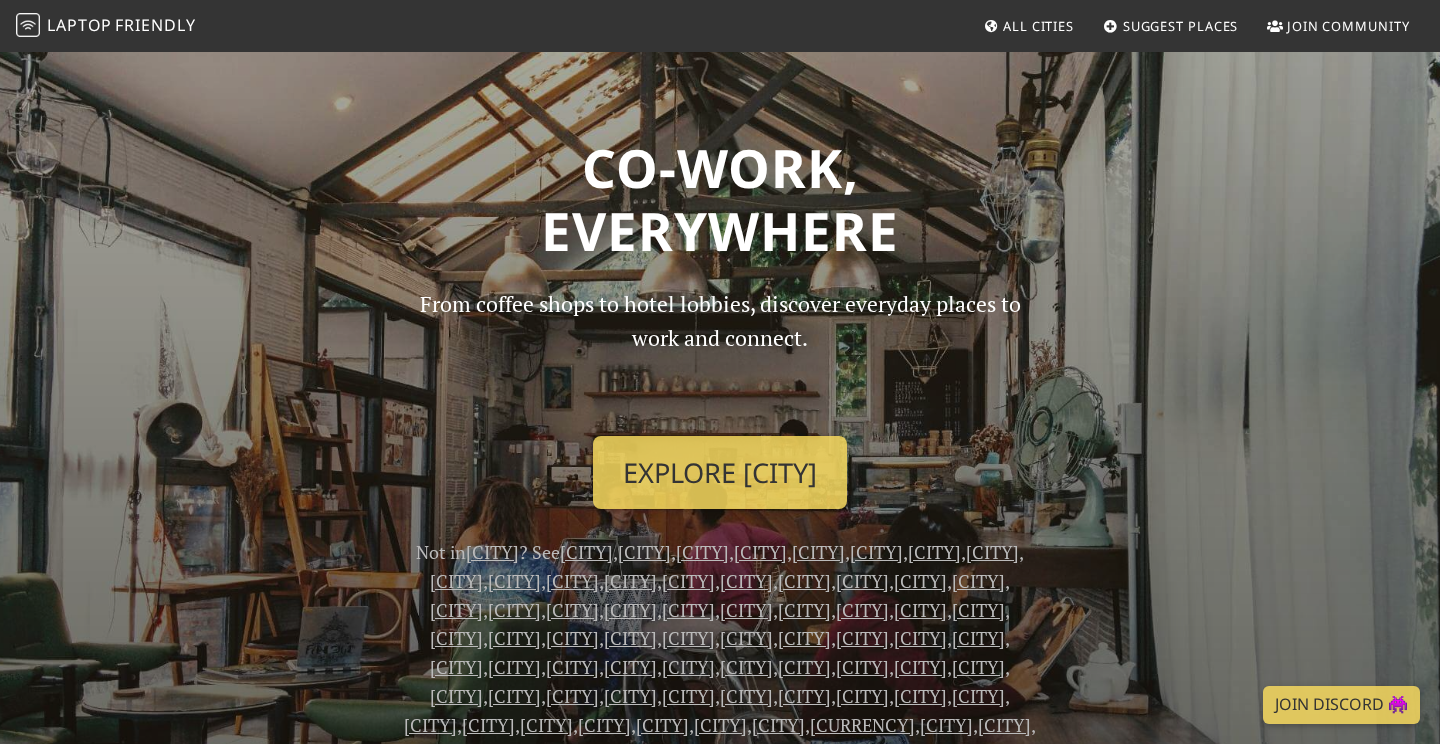 scroll, scrollTop: 0, scrollLeft: 0, axis: both 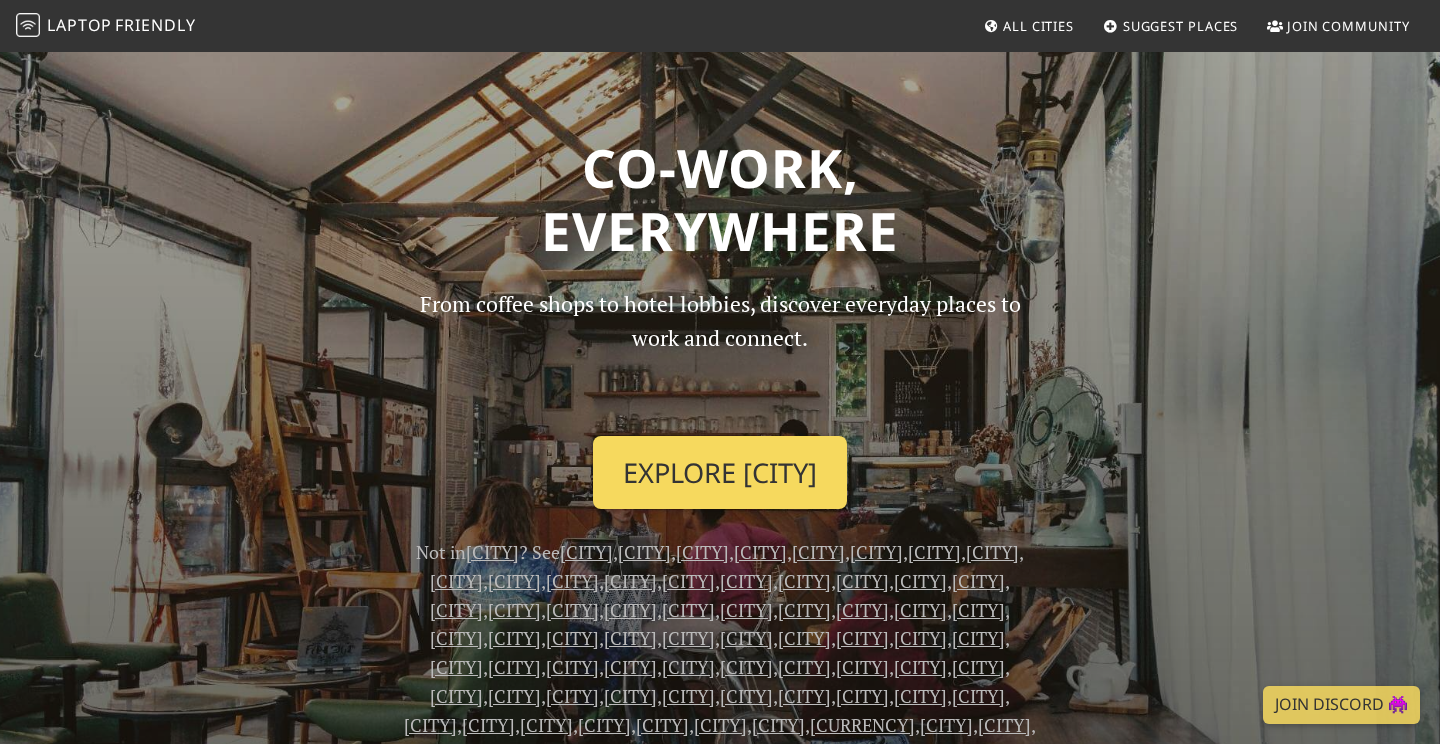 click on "Explore [CITY]" at bounding box center [720, 473] 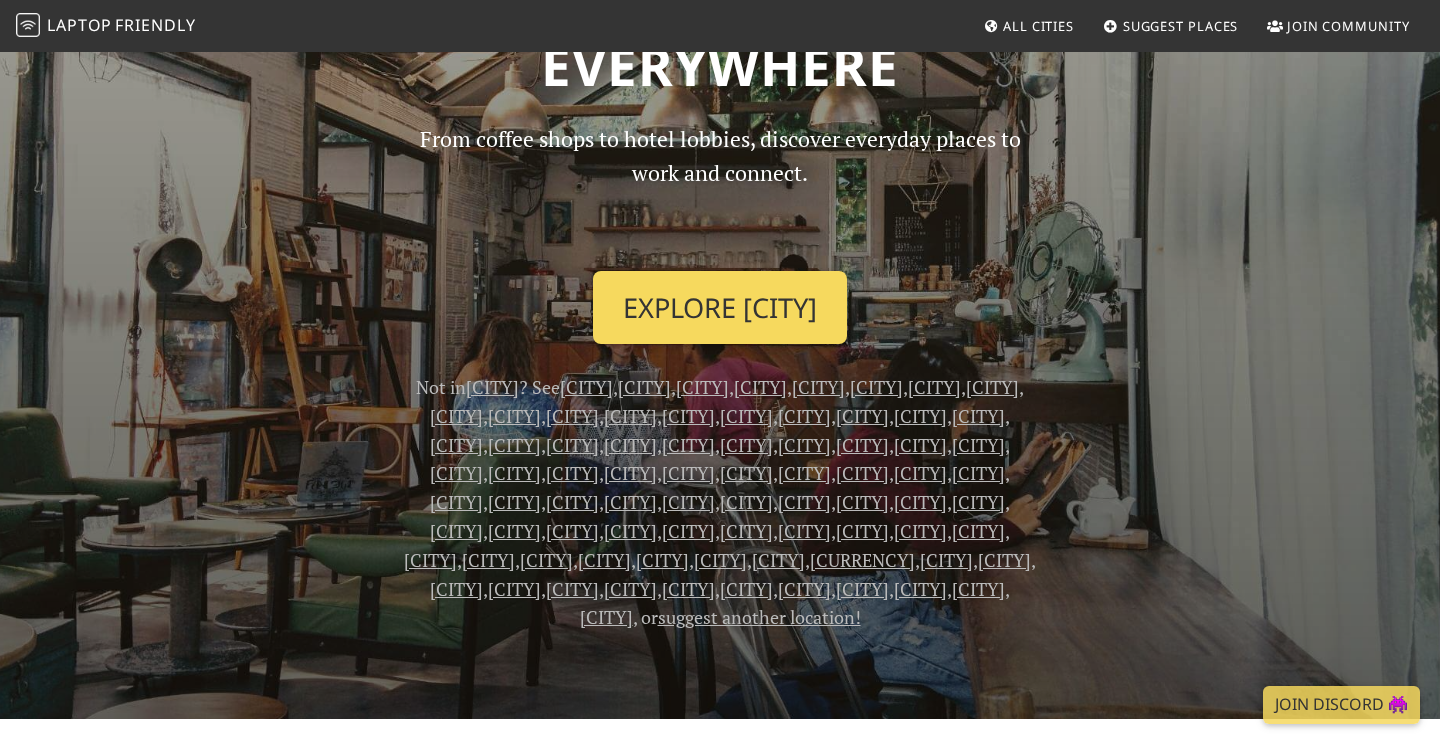 scroll, scrollTop: 0, scrollLeft: 0, axis: both 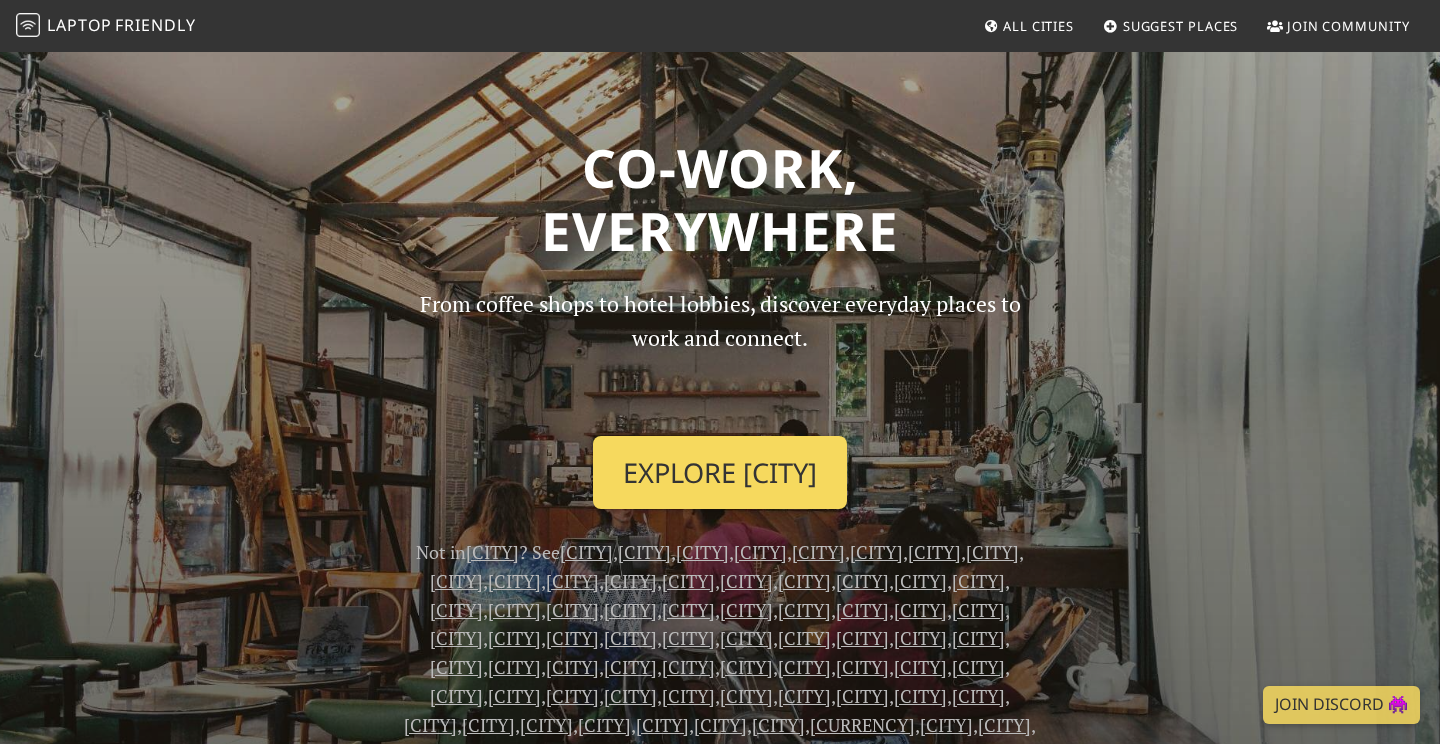 click on "Explore [CITY]" at bounding box center [720, 473] 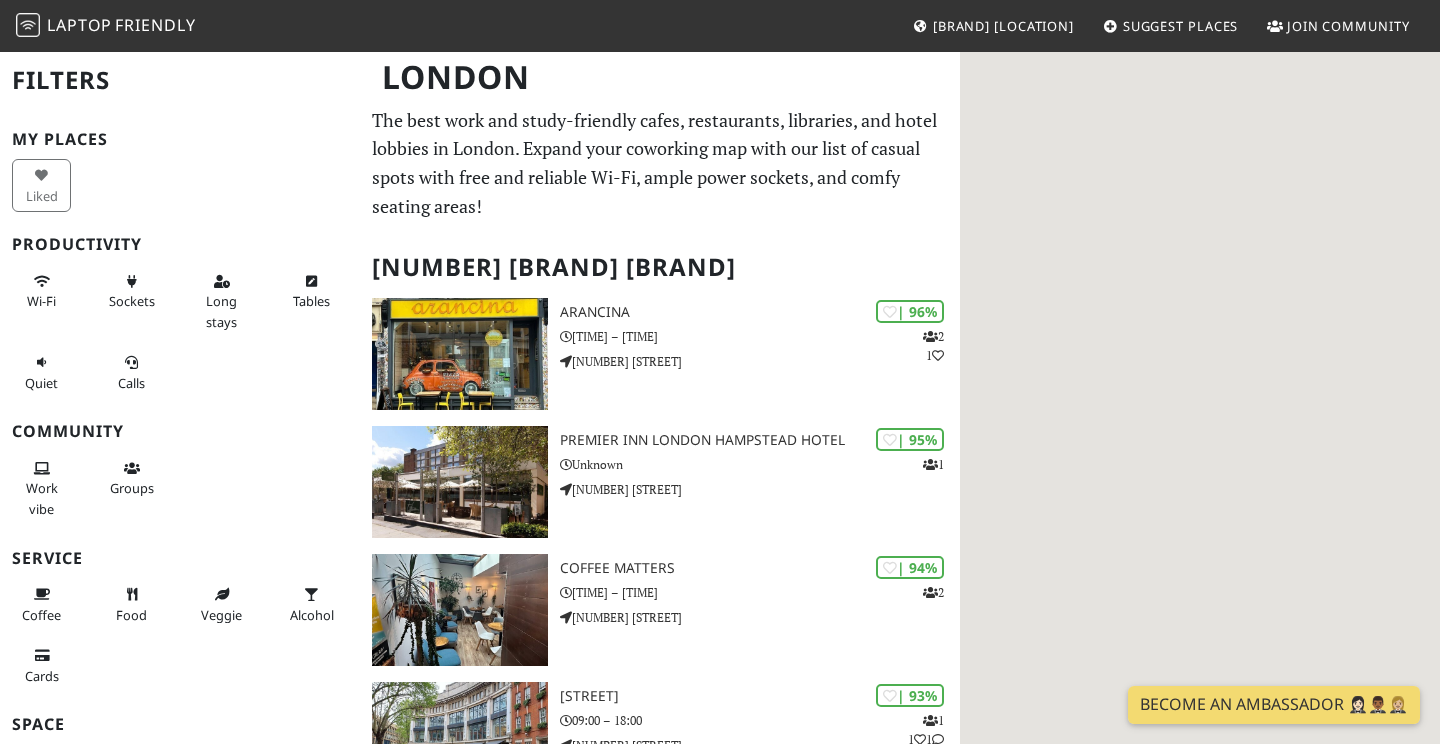 scroll, scrollTop: 0, scrollLeft: 0, axis: both 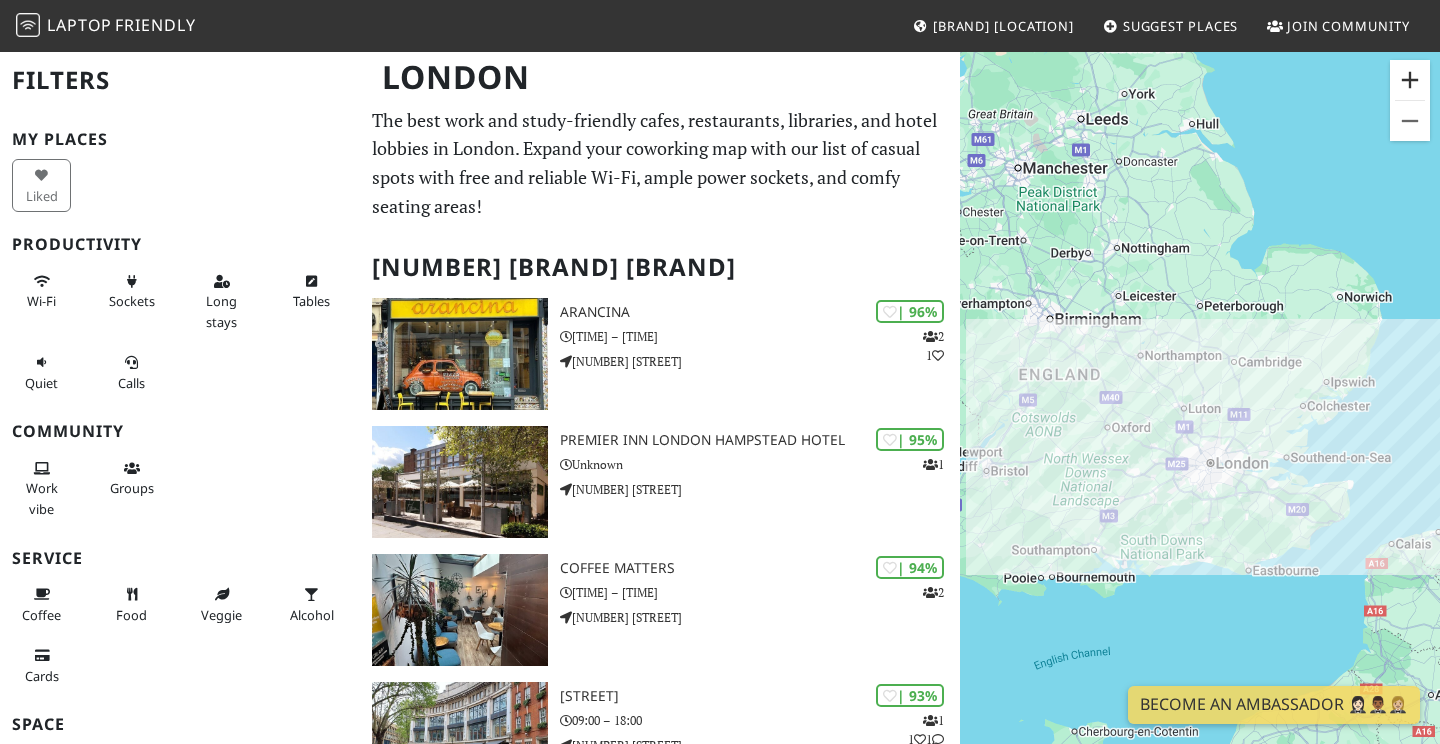 click at bounding box center [1410, 80] 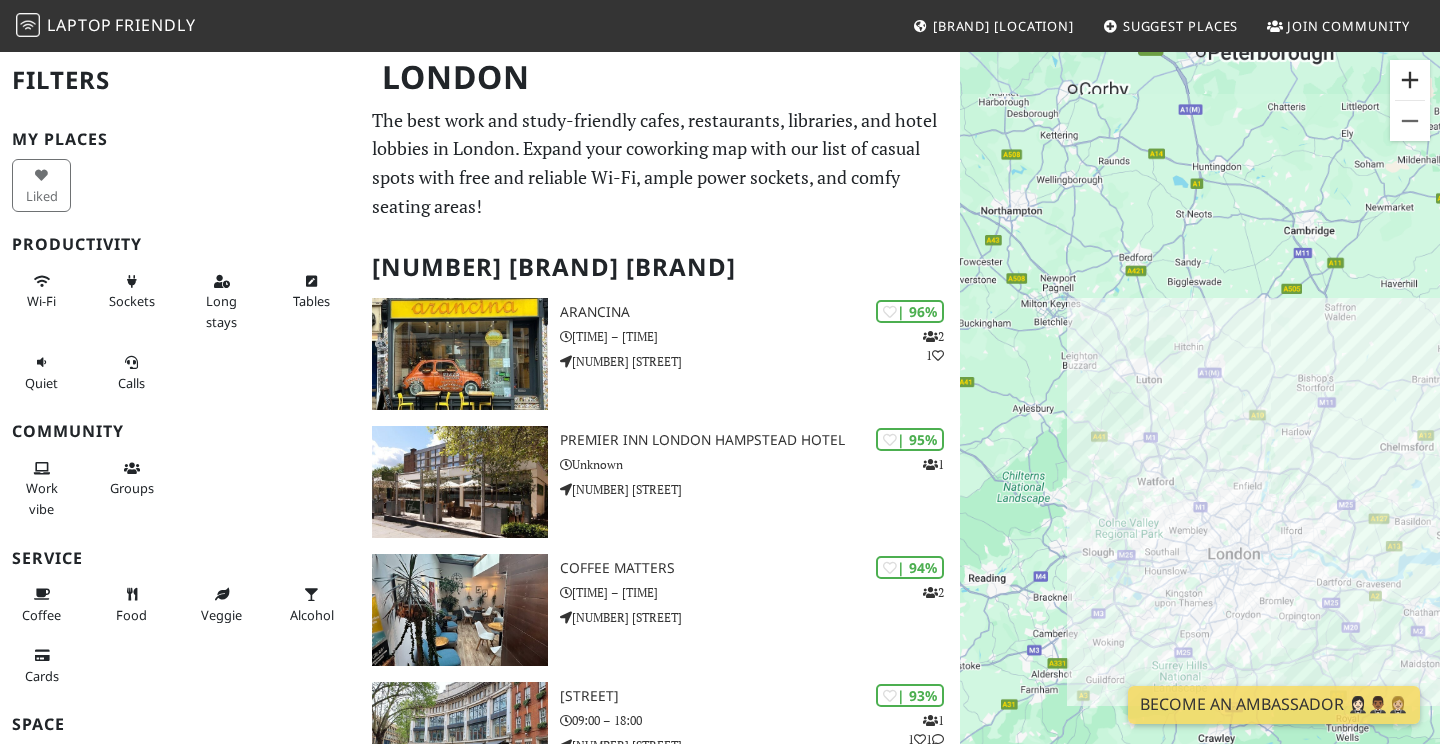 click at bounding box center (1410, 80) 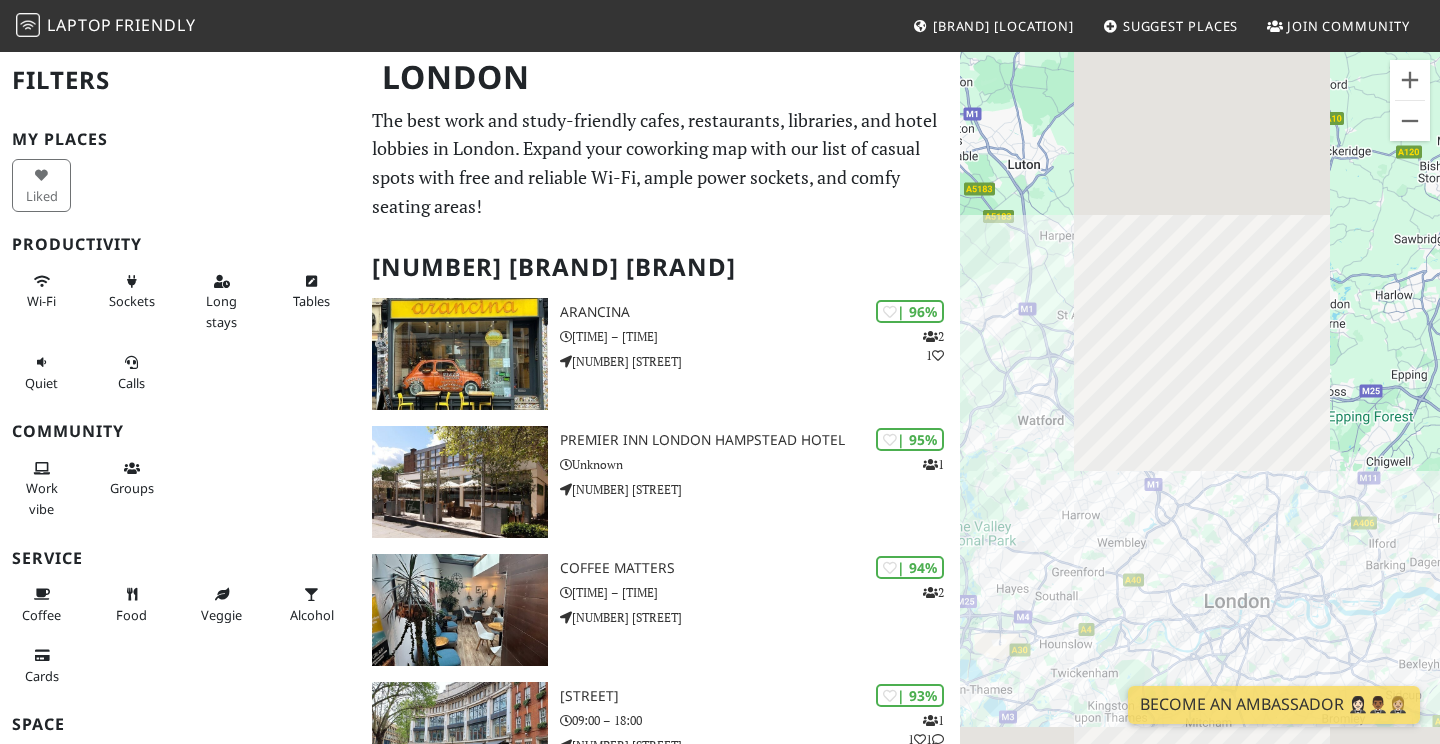 drag, startPoint x: 1305, startPoint y: 353, endPoint x: 1253, endPoint y: 187, distance: 173.95401 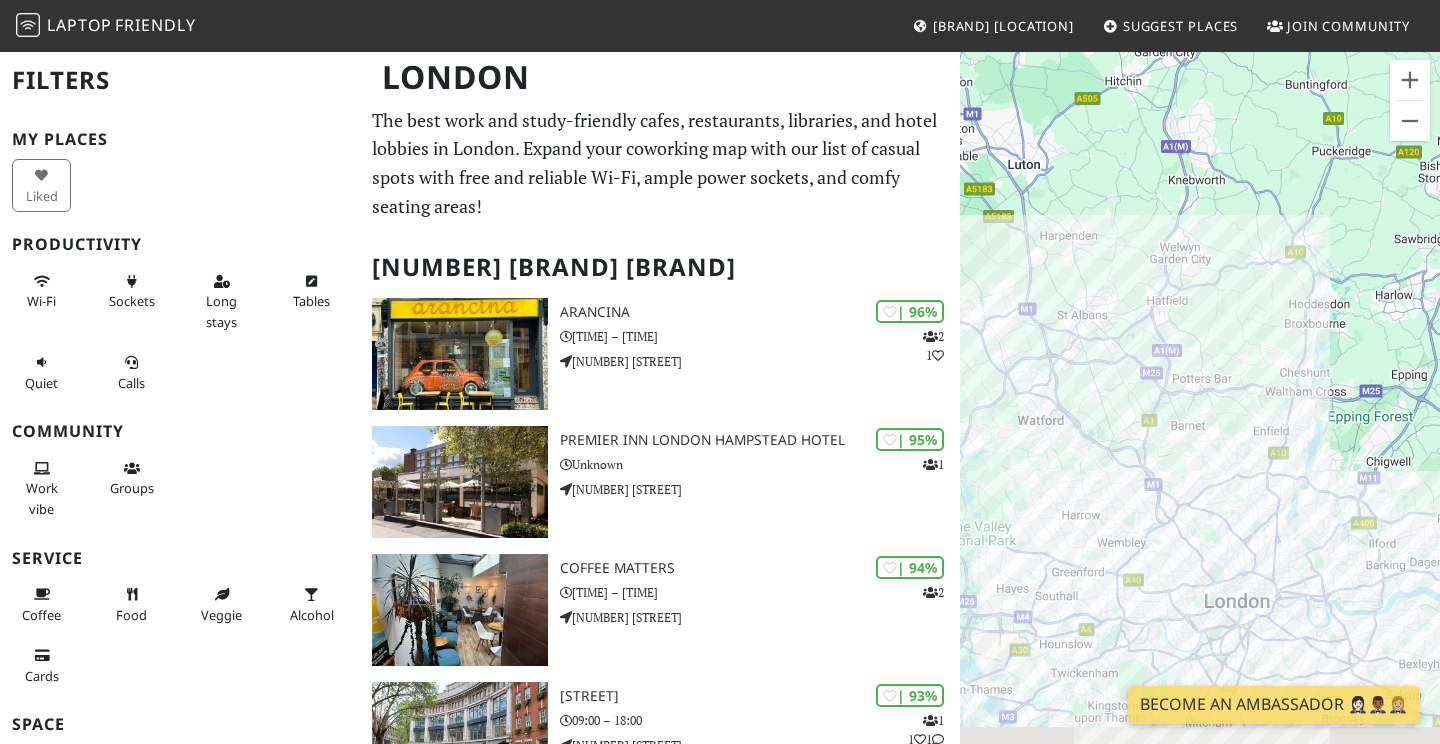 click on "To navigate, press the arrow keys." at bounding box center [1200, 422] 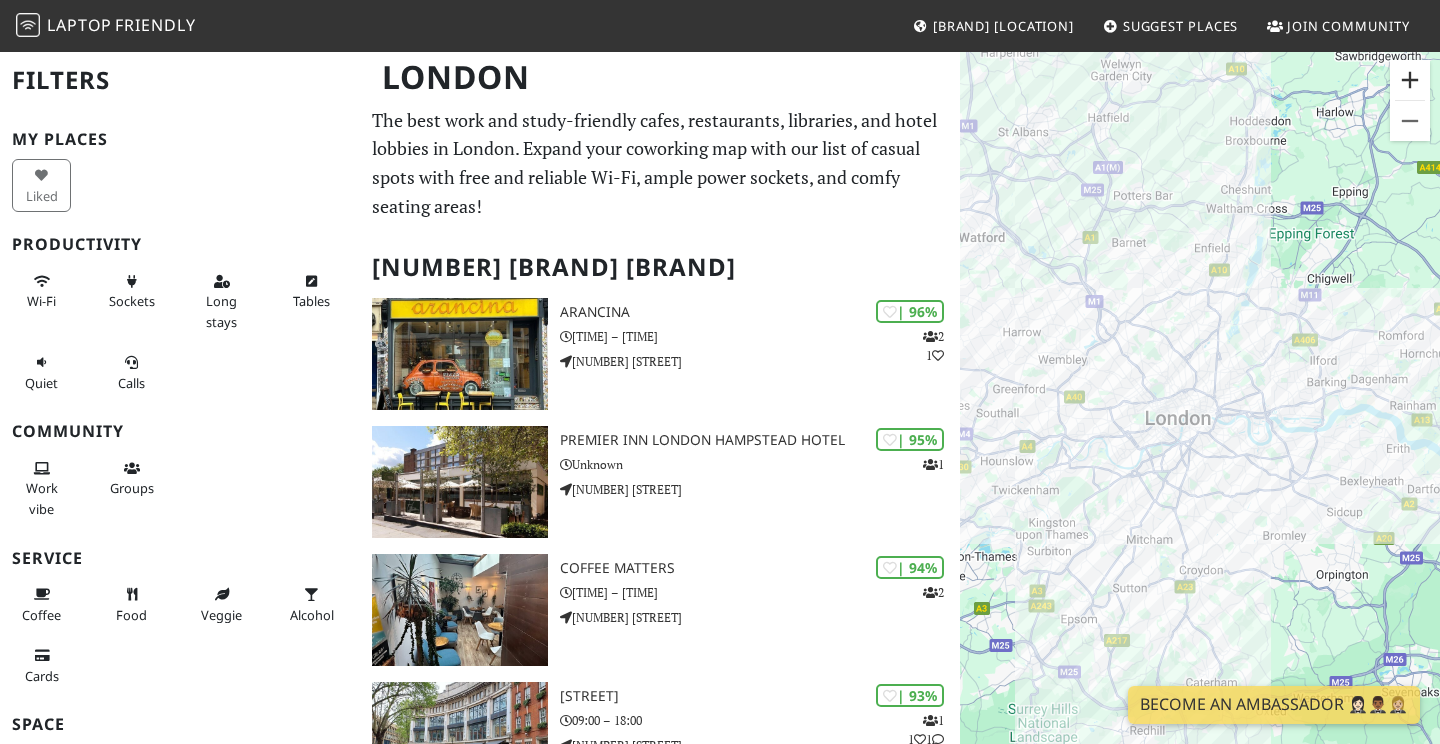 click at bounding box center (1410, 80) 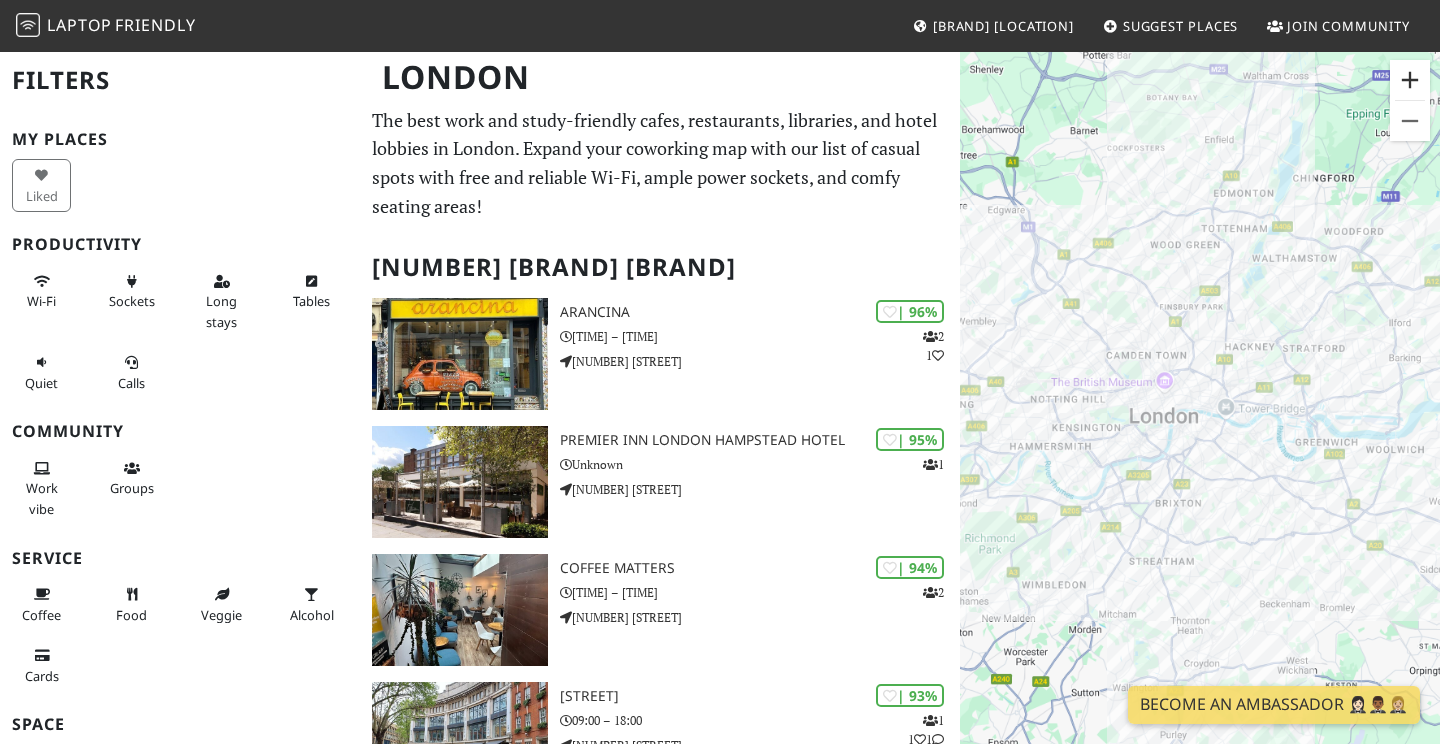 click at bounding box center [1410, 80] 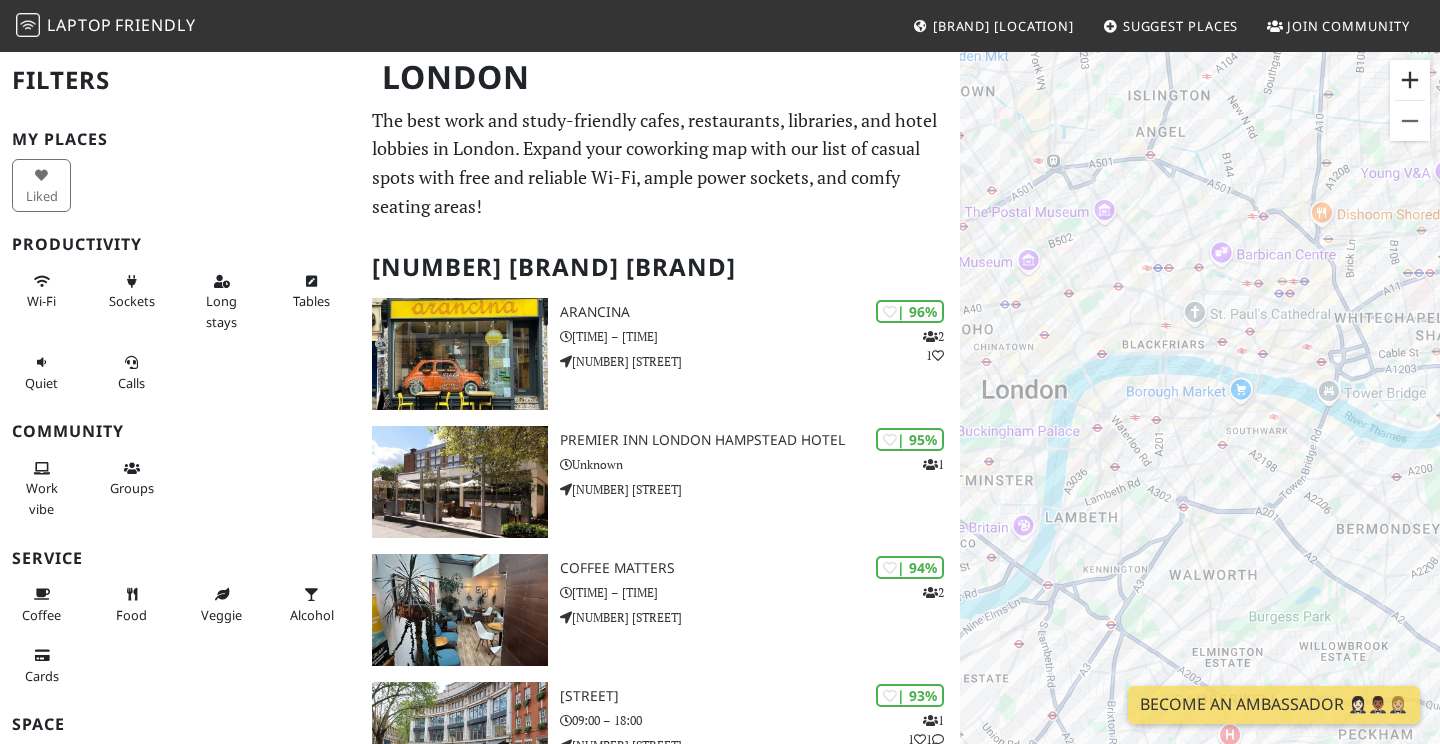 click at bounding box center [1410, 80] 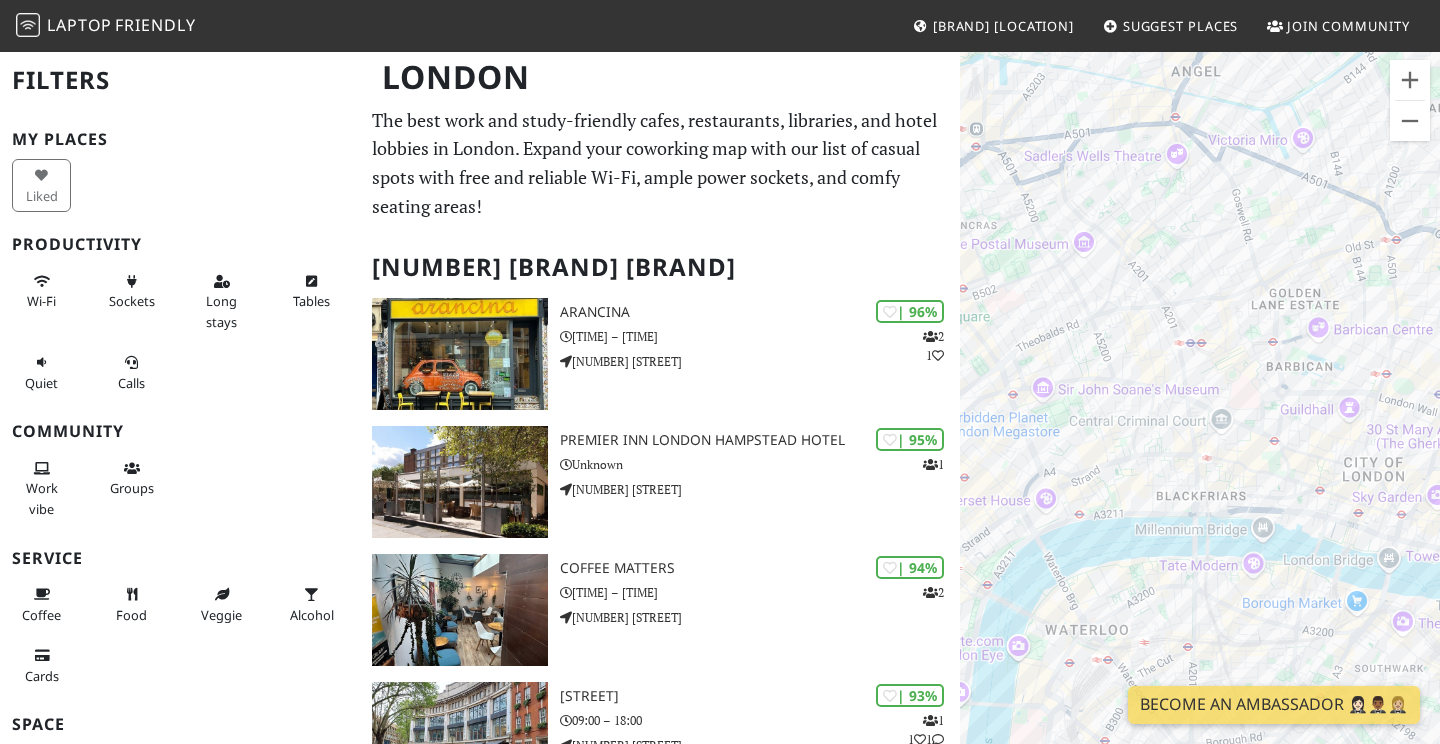 drag, startPoint x: 1257, startPoint y: 223, endPoint x: 1347, endPoint y: 474, distance: 266.6477 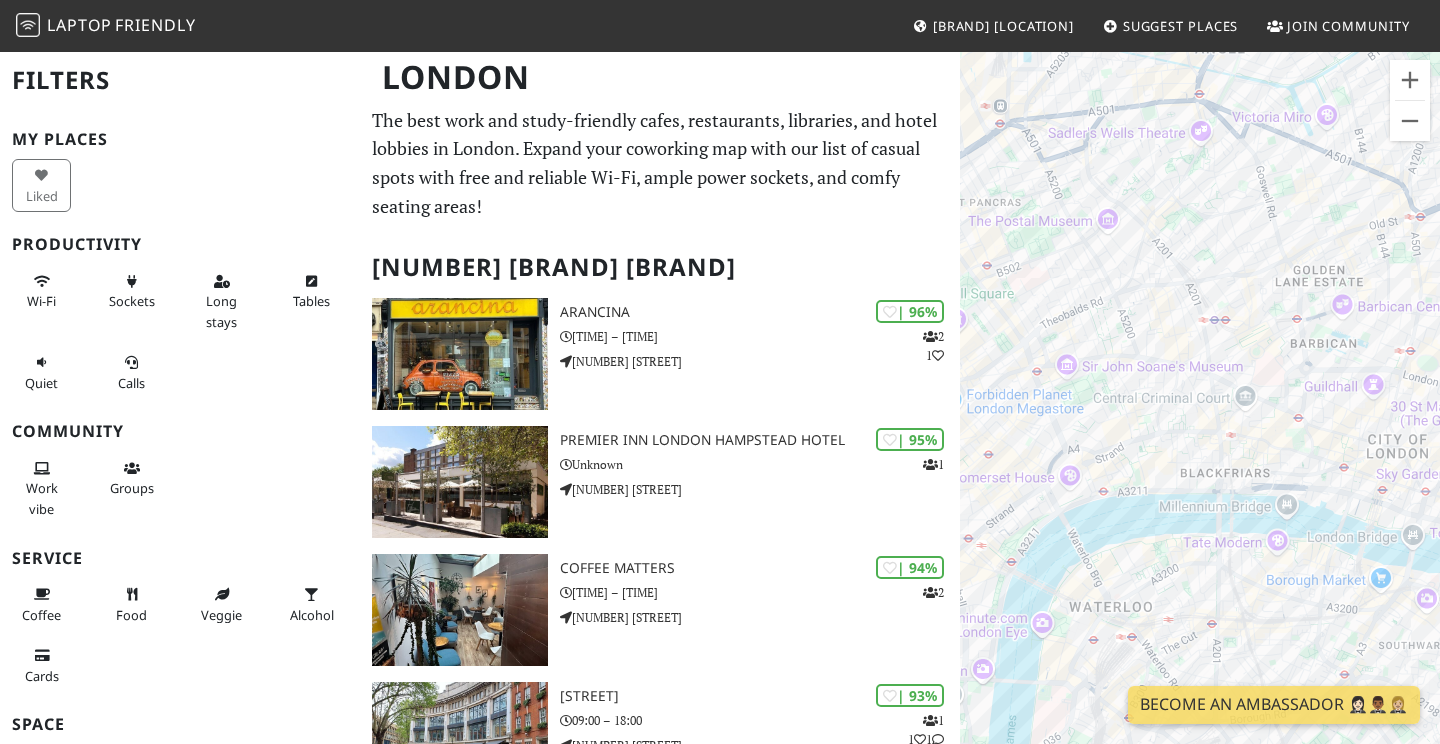 drag, startPoint x: 1156, startPoint y: 480, endPoint x: 1191, endPoint y: 458, distance: 41.340054 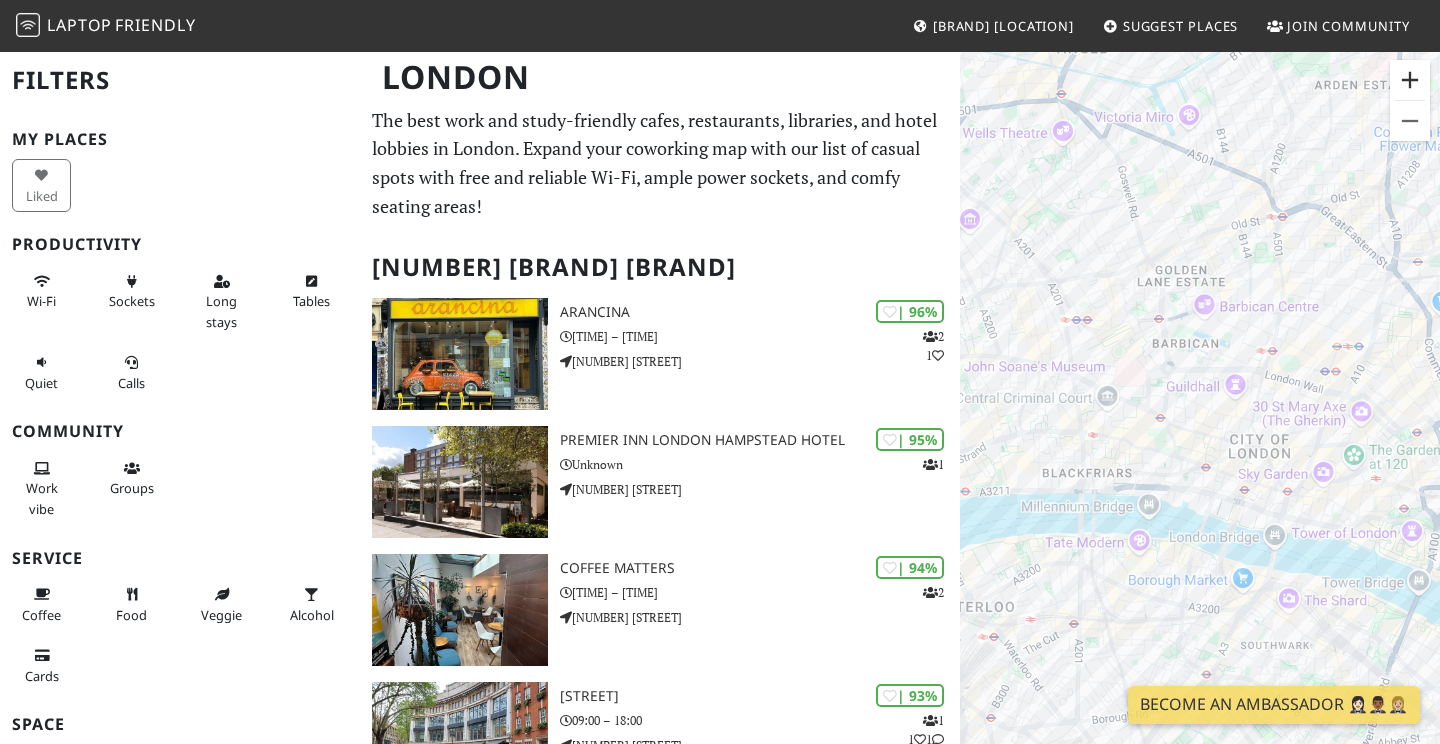 click at bounding box center [1410, 80] 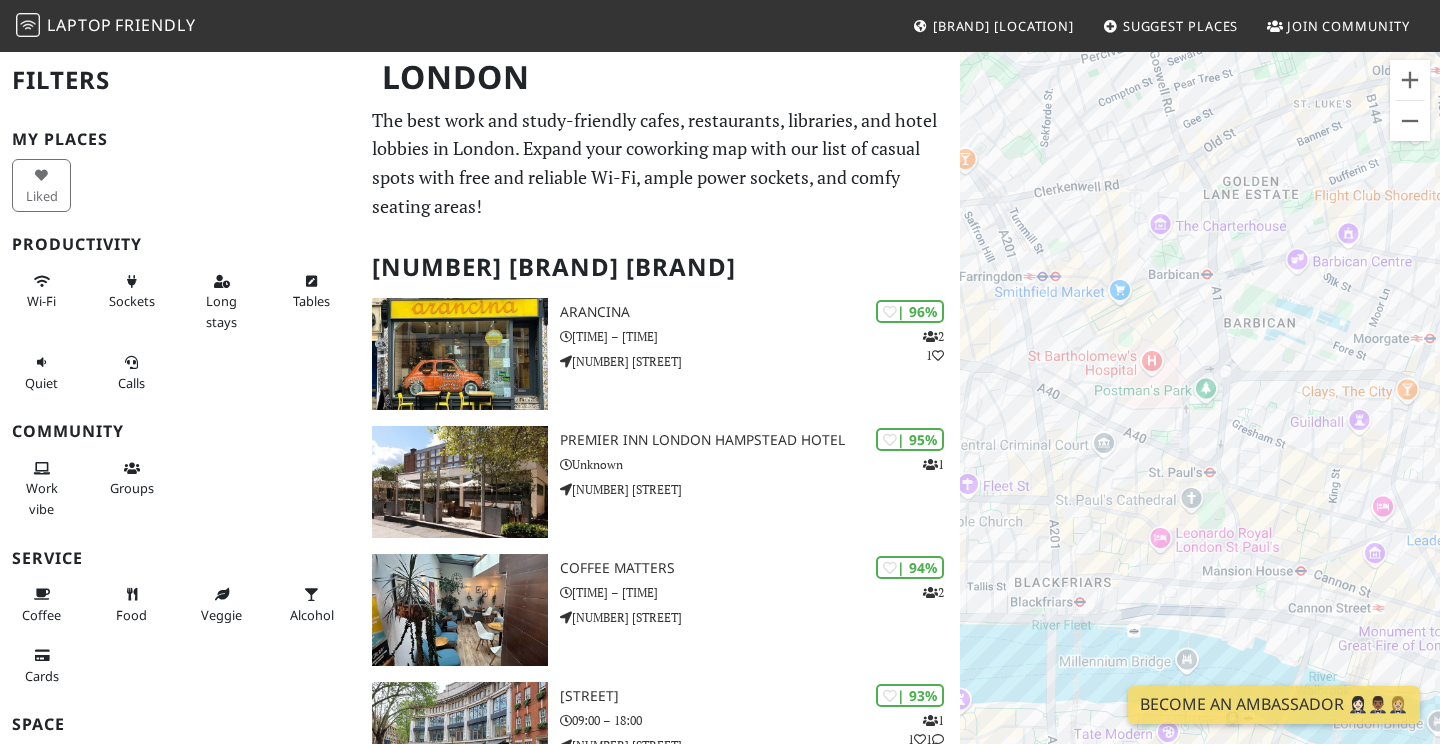 drag, startPoint x: 1138, startPoint y: 406, endPoint x: 1246, endPoint y: 478, distance: 129.79985 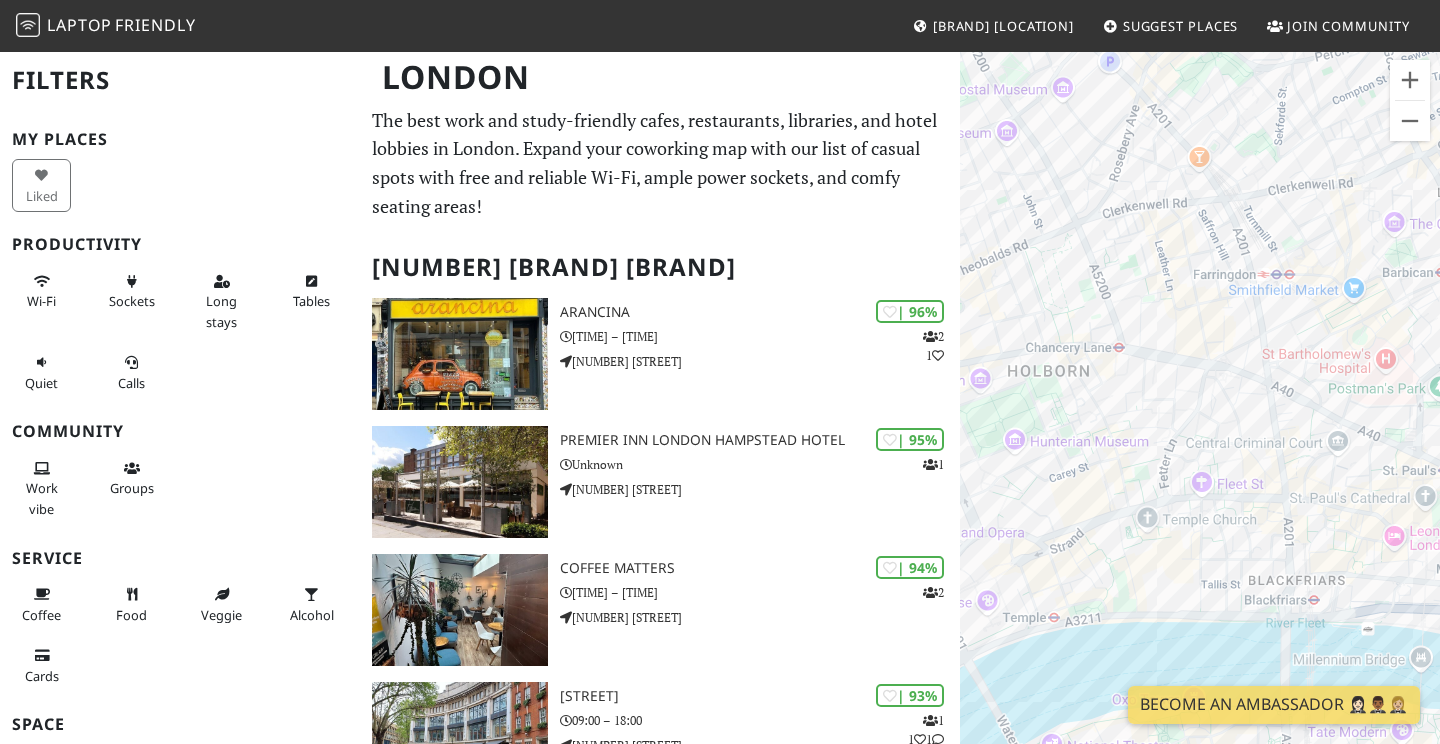drag, startPoint x: 1081, startPoint y: 448, endPoint x: 1317, endPoint y: 446, distance: 236.00847 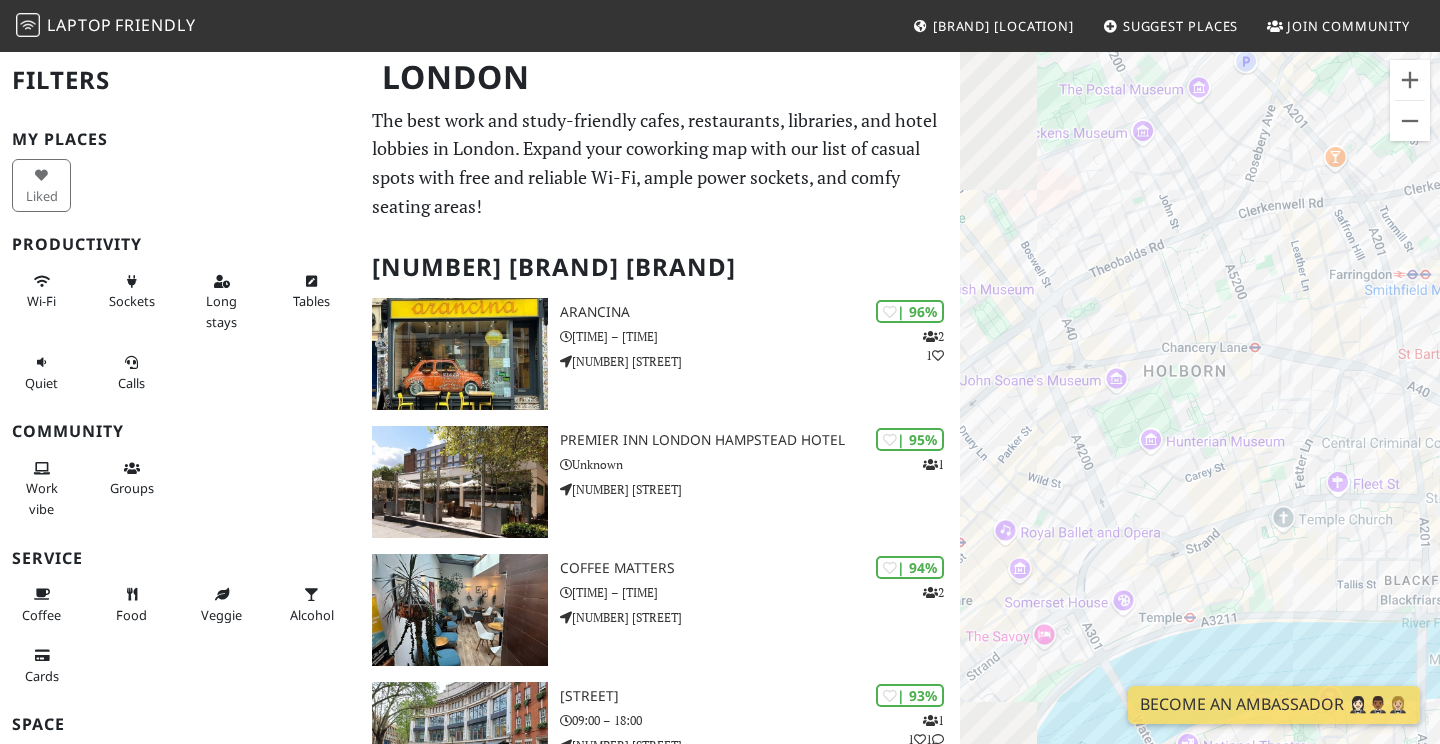 drag, startPoint x: 1121, startPoint y: 423, endPoint x: 1257, endPoint y: 423, distance: 136 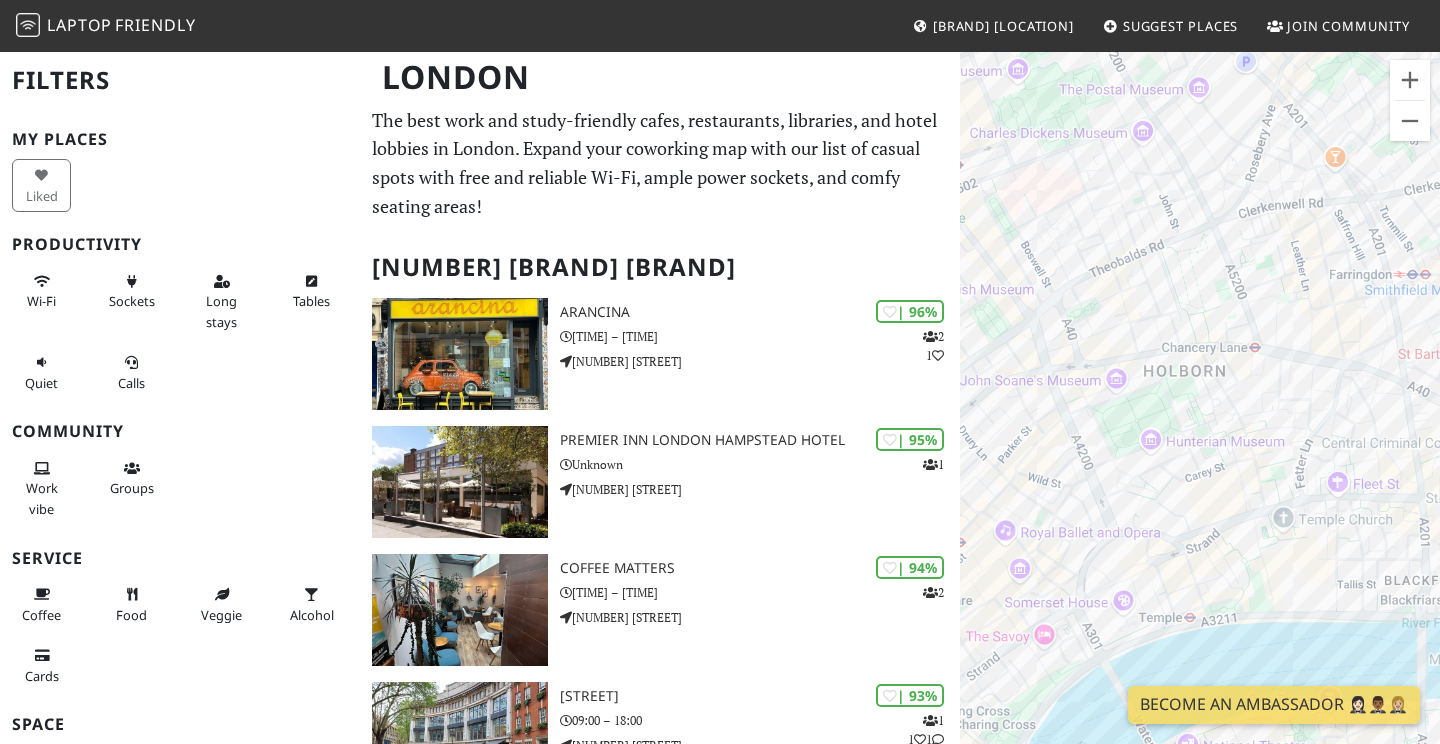 click on "To navigate, press the arrow keys." at bounding box center [1200, 422] 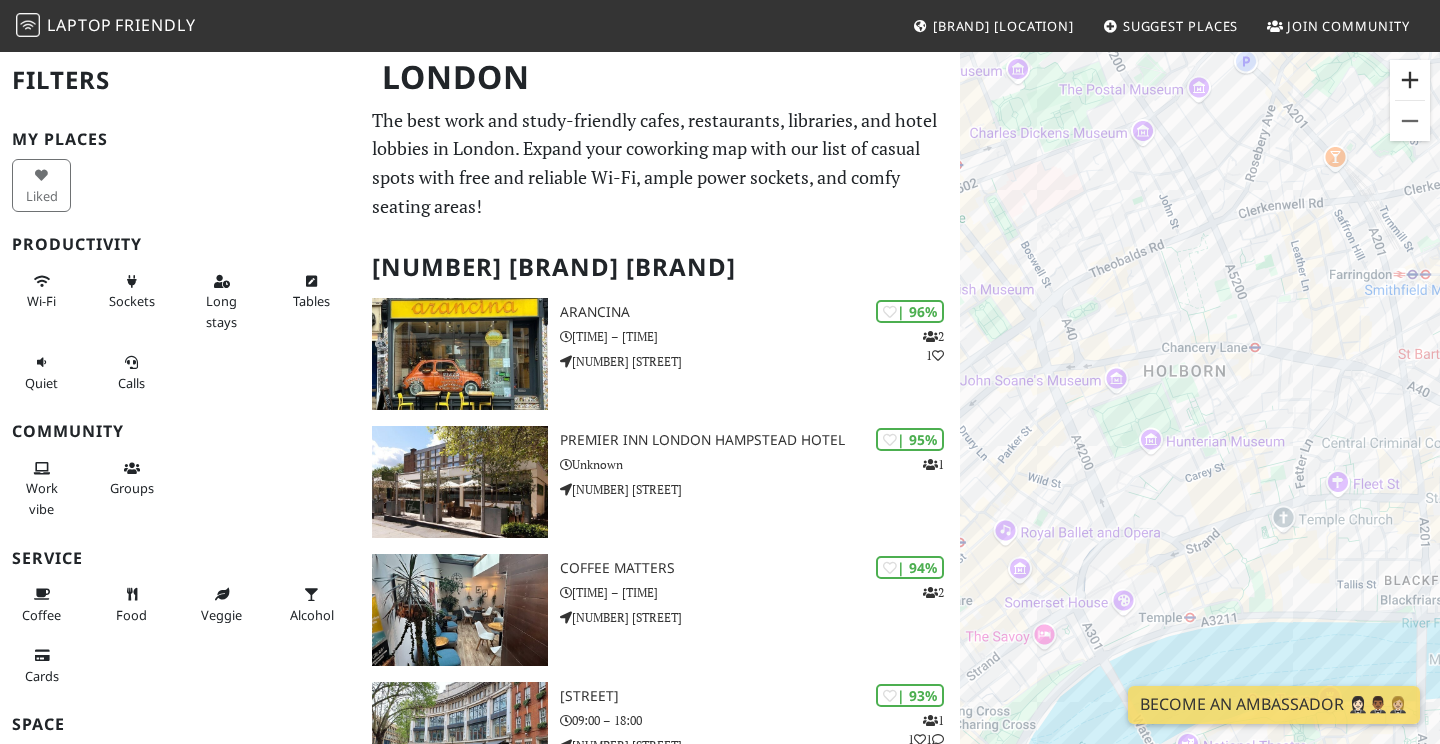 click at bounding box center [1410, 80] 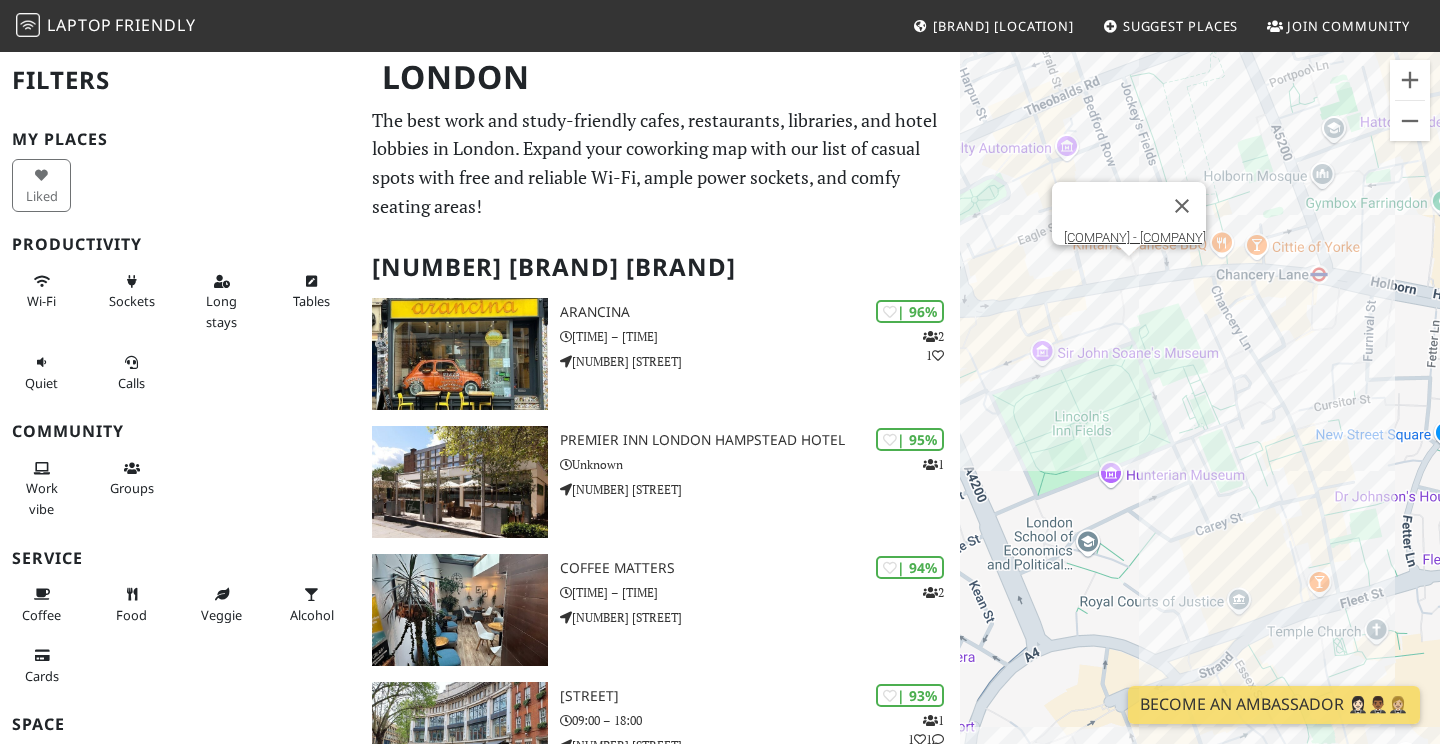click on "To navigate, press the arrow keys. [BRAND] - JD Wetherspoon" at bounding box center (1200, 422) 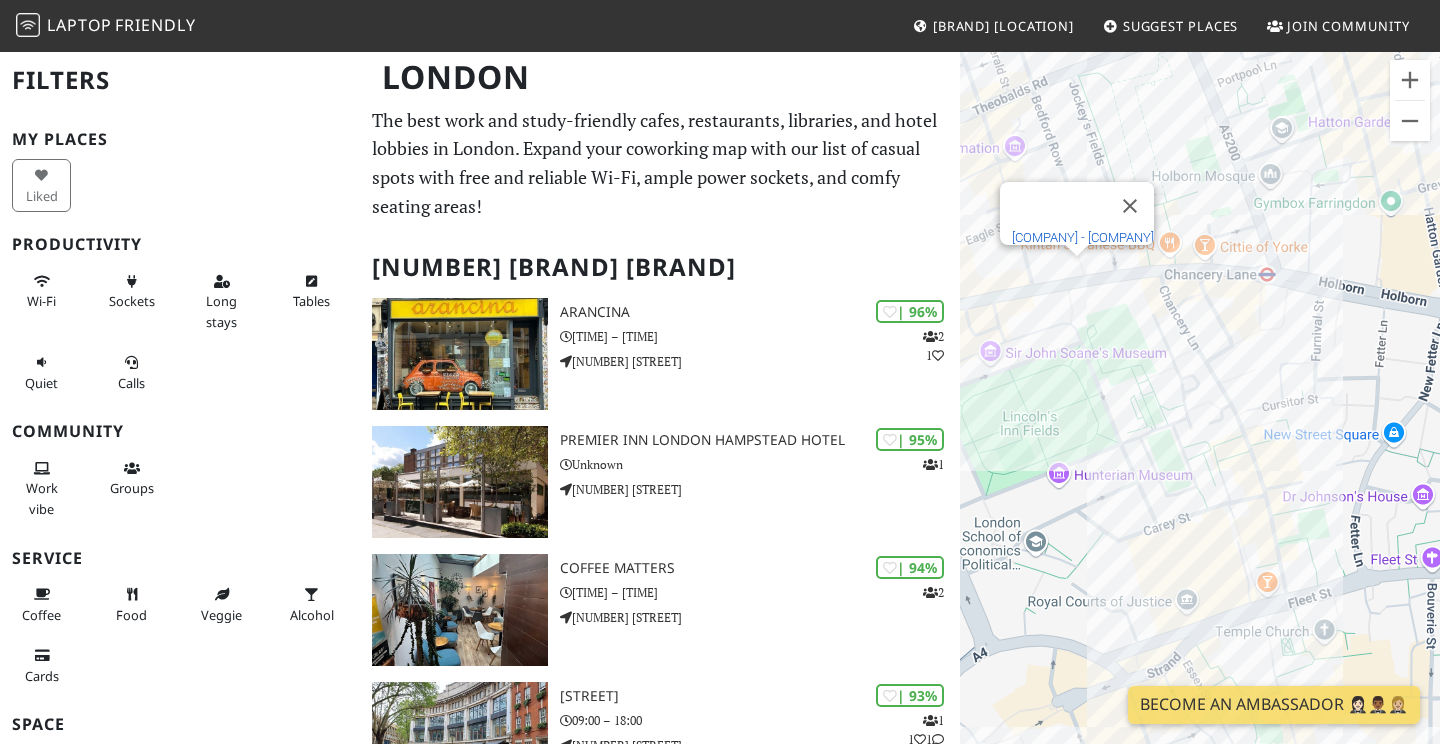 click on "[COMPANY] - [COMPANY]" at bounding box center [1083, 237] 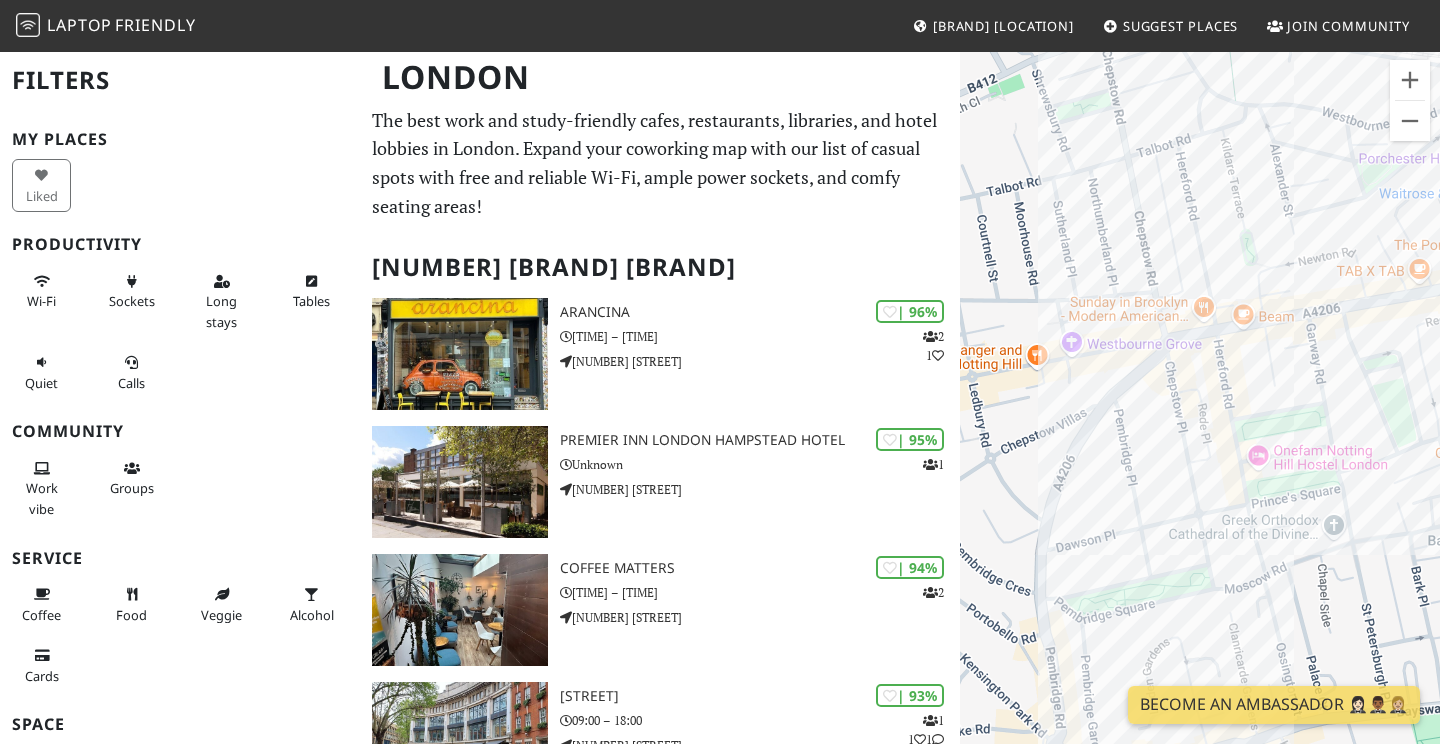 drag, startPoint x: 1314, startPoint y: 447, endPoint x: 1261, endPoint y: 413, distance: 62.968246 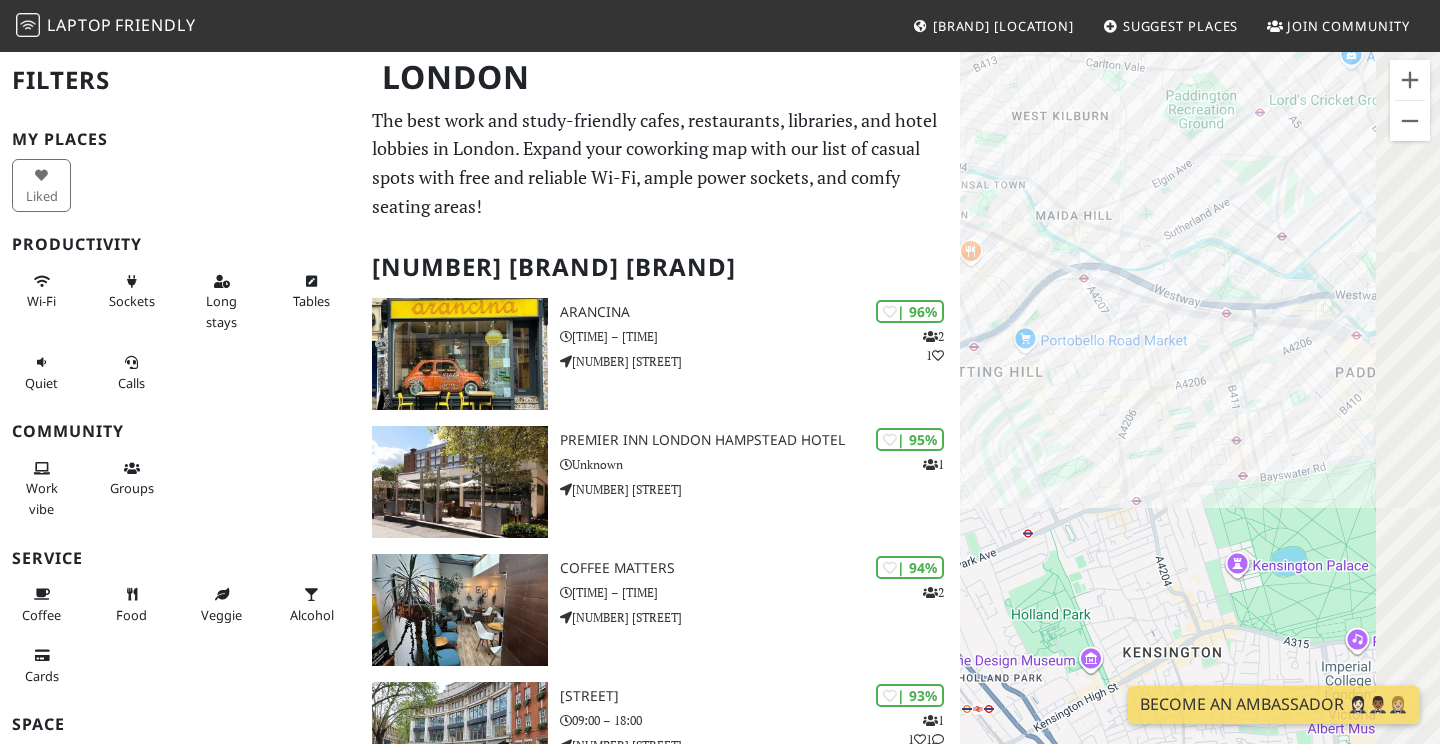 drag, startPoint x: 1326, startPoint y: 453, endPoint x: 1229, endPoint y: 453, distance: 97 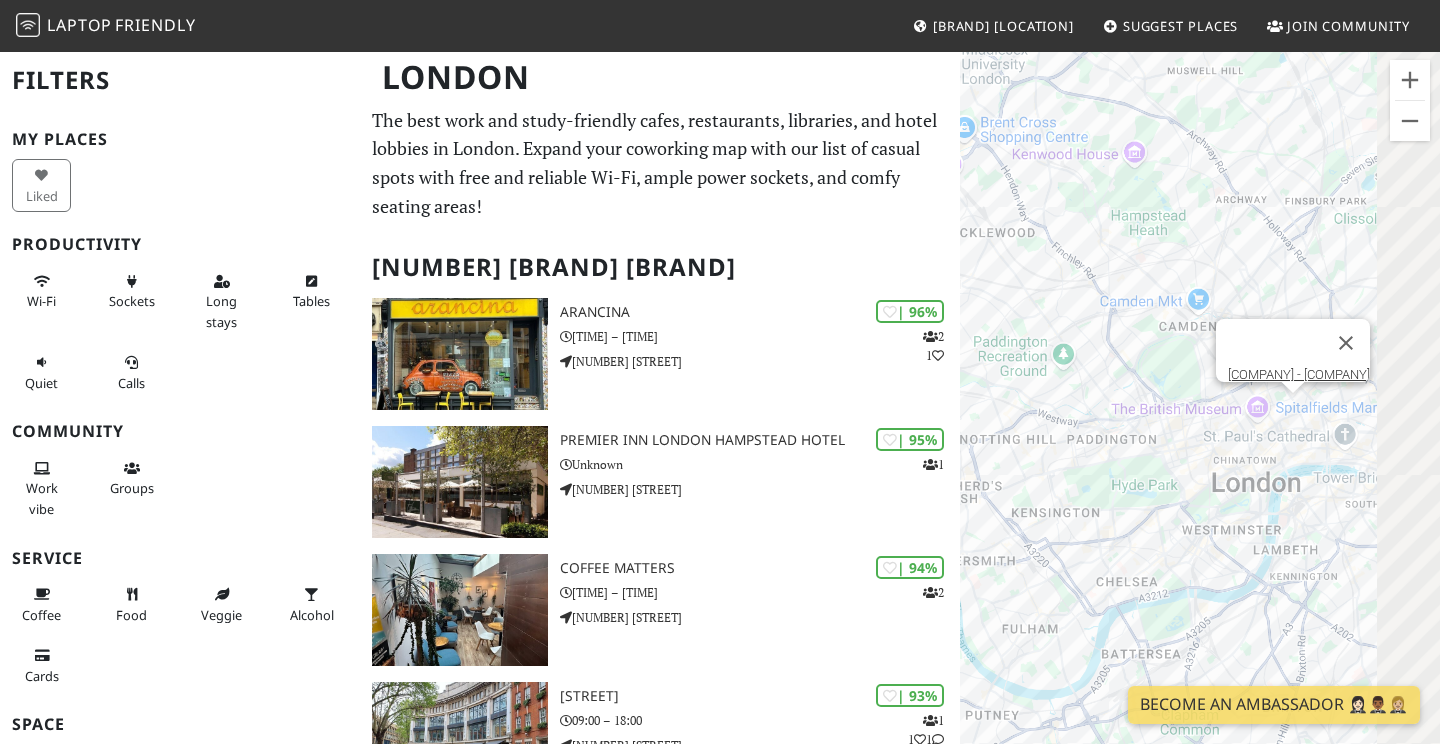 drag, startPoint x: 1279, startPoint y: 413, endPoint x: 1105, endPoint y: 386, distance: 176.08237 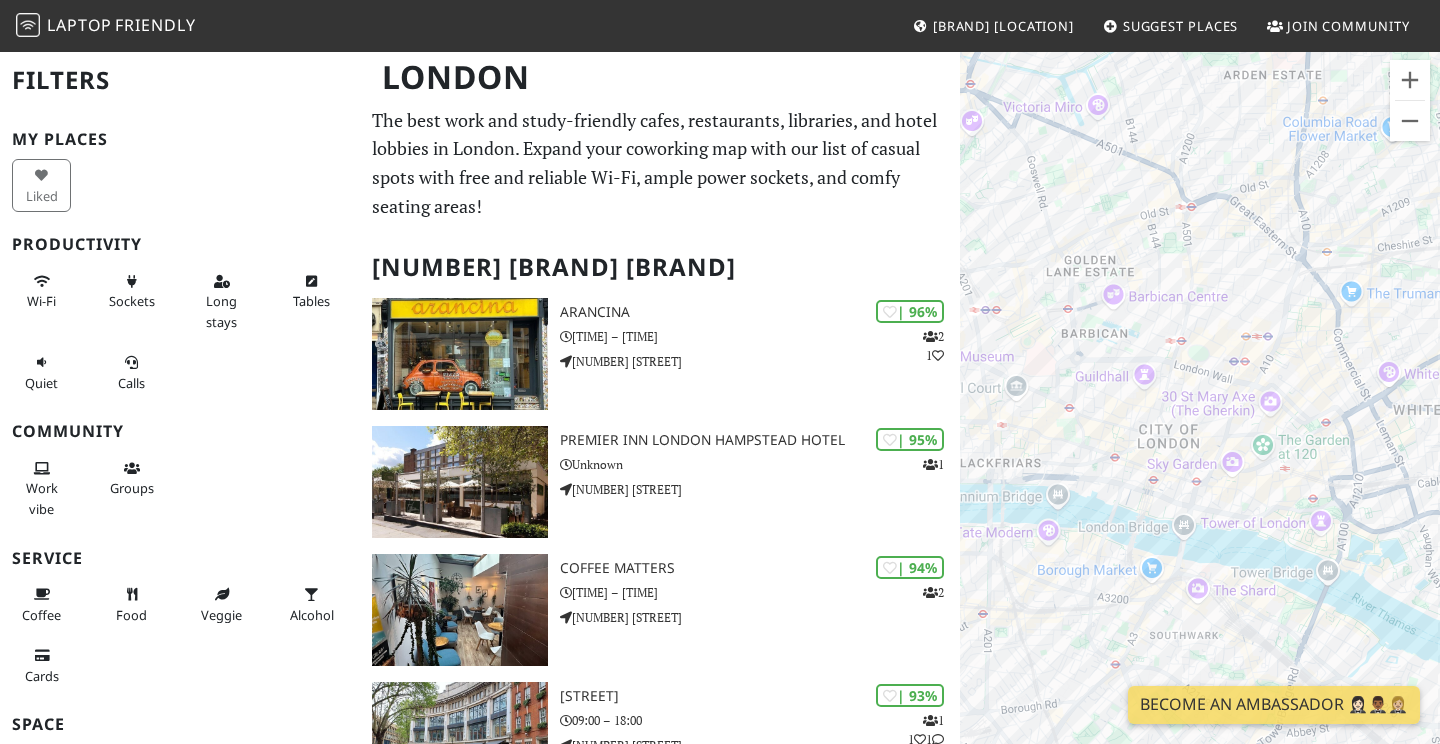drag, startPoint x: 1141, startPoint y: 429, endPoint x: 1396, endPoint y: 429, distance: 255 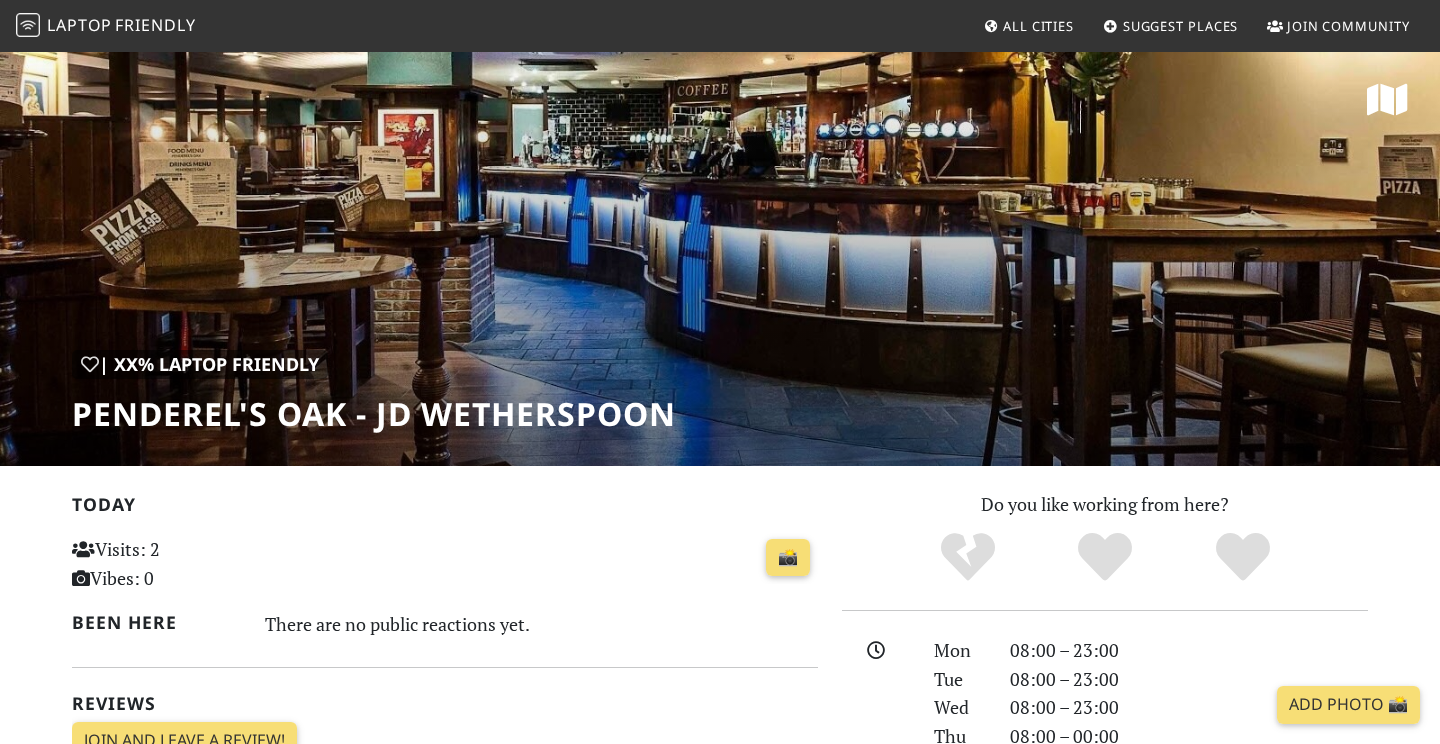 scroll, scrollTop: 0, scrollLeft: 0, axis: both 